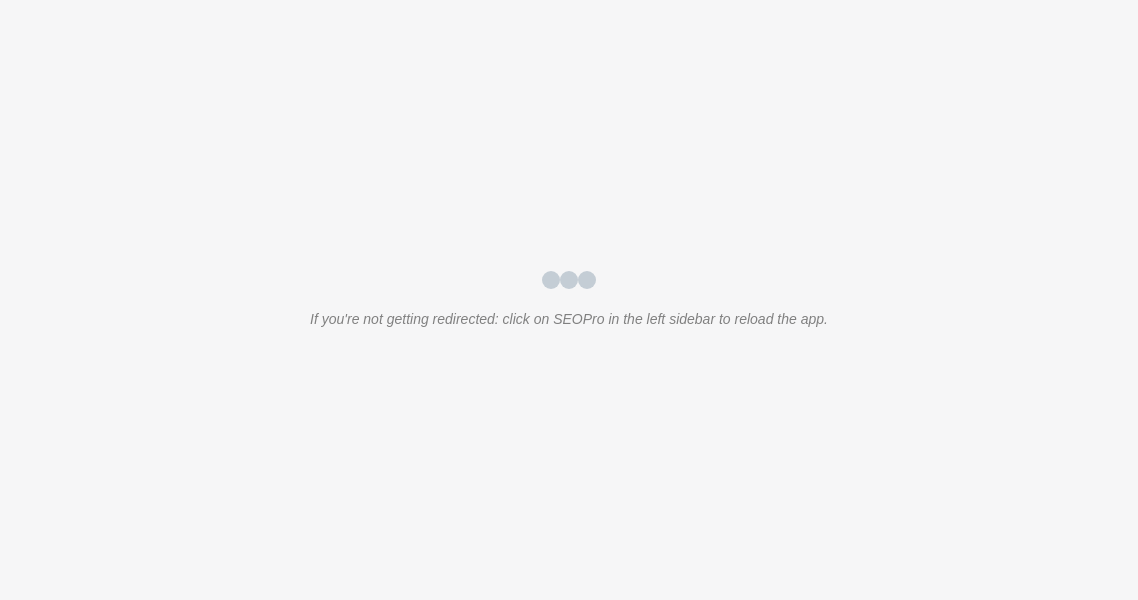 scroll, scrollTop: 0, scrollLeft: 0, axis: both 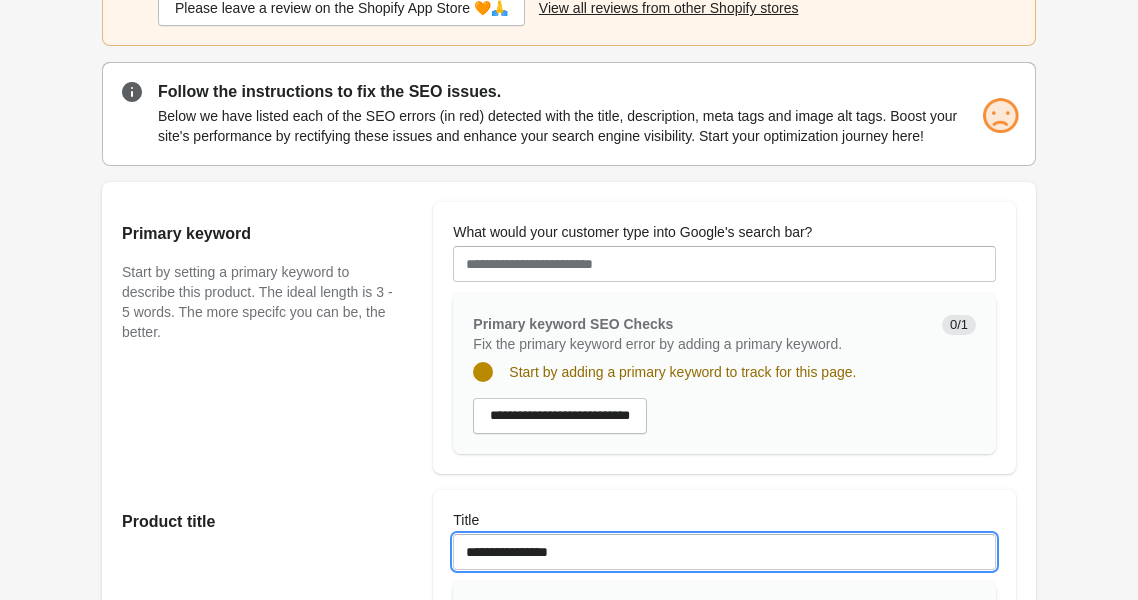 click on "**********" at bounding box center [724, 552] 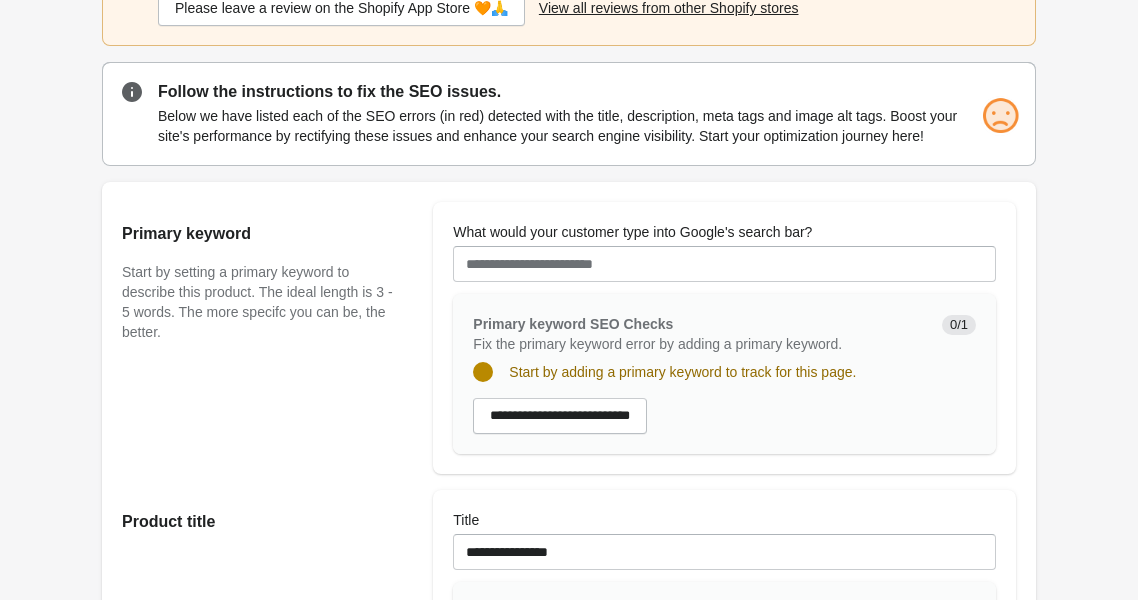 click at bounding box center (724, 288) 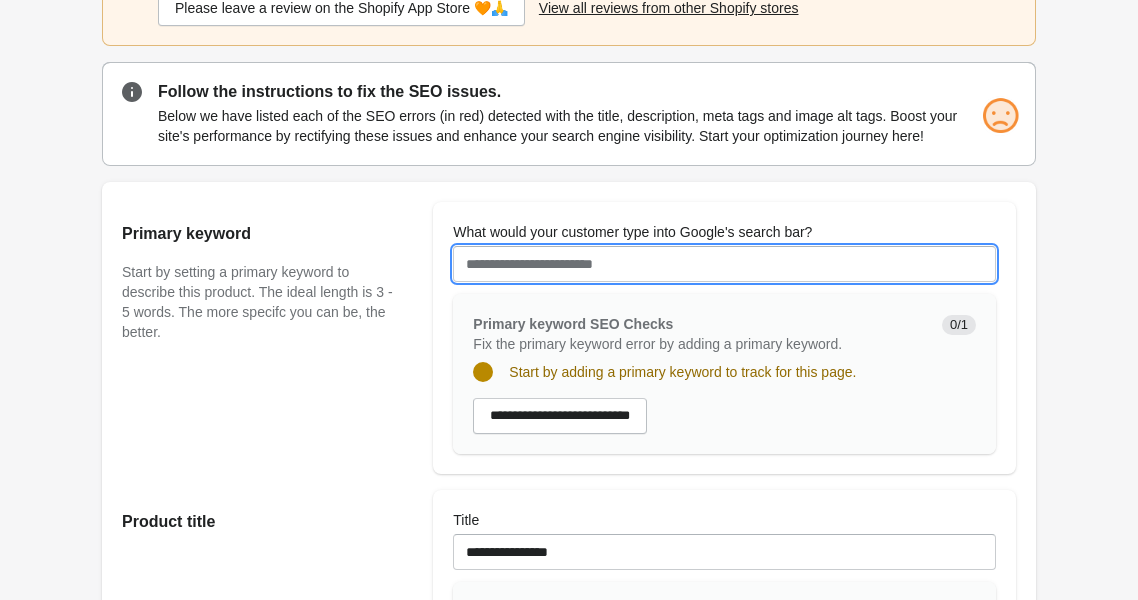 click on "What would your customer type into Google's search bar?" at bounding box center (724, 264) 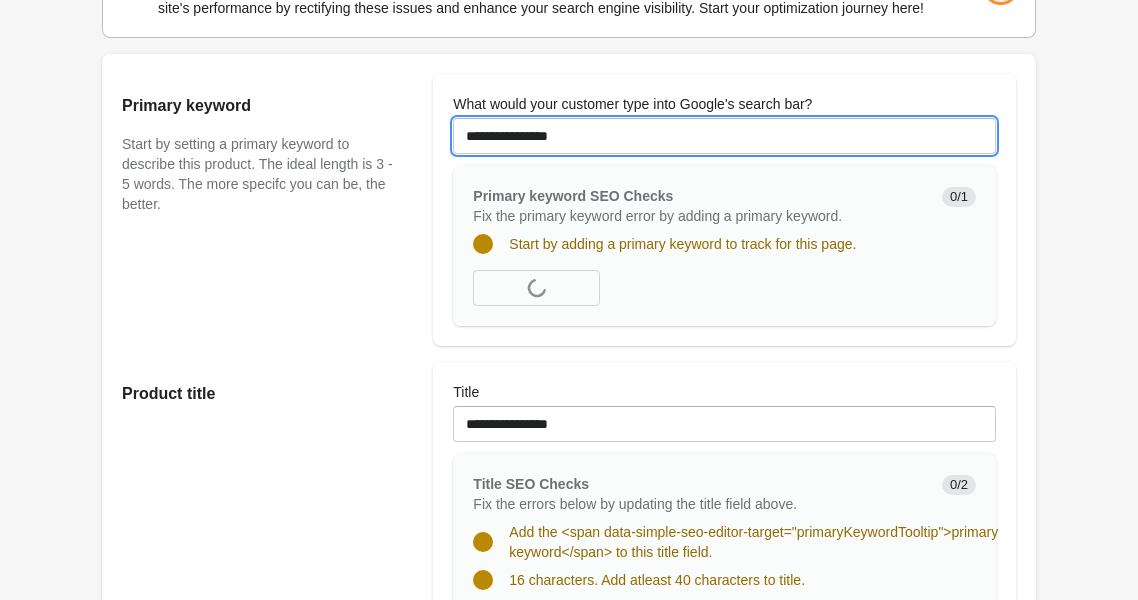 scroll, scrollTop: 441, scrollLeft: 0, axis: vertical 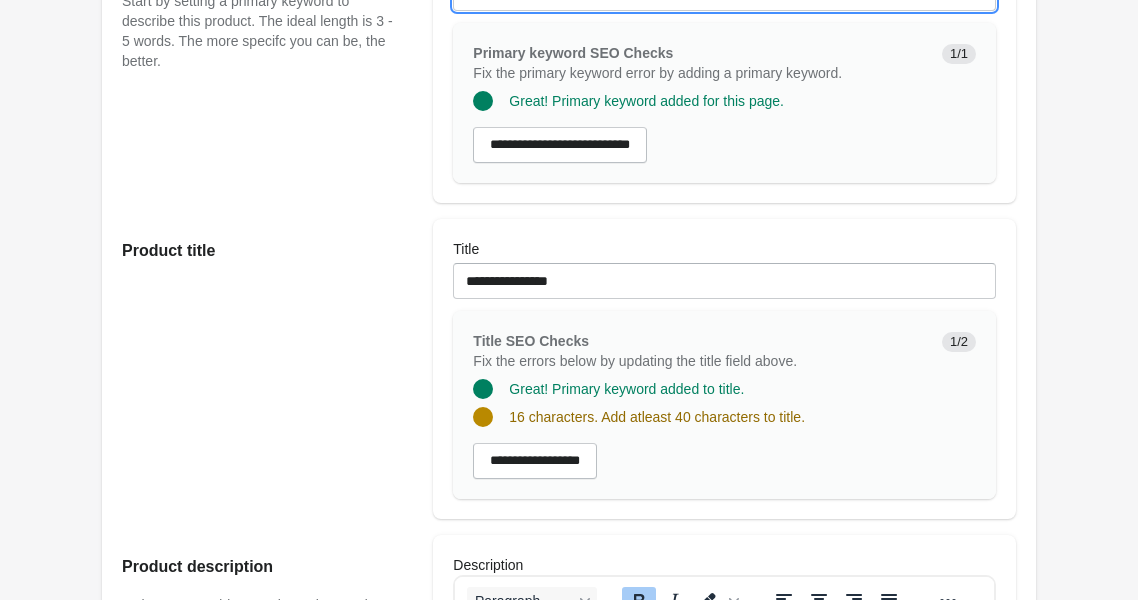 type on "**********" 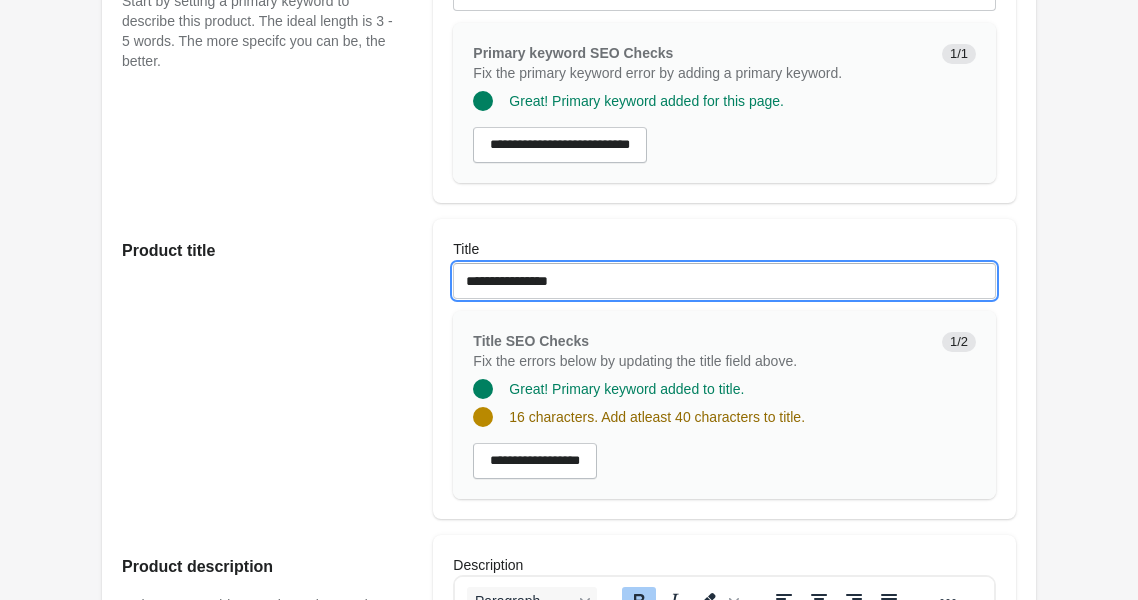 click on "**********" at bounding box center (724, 281) 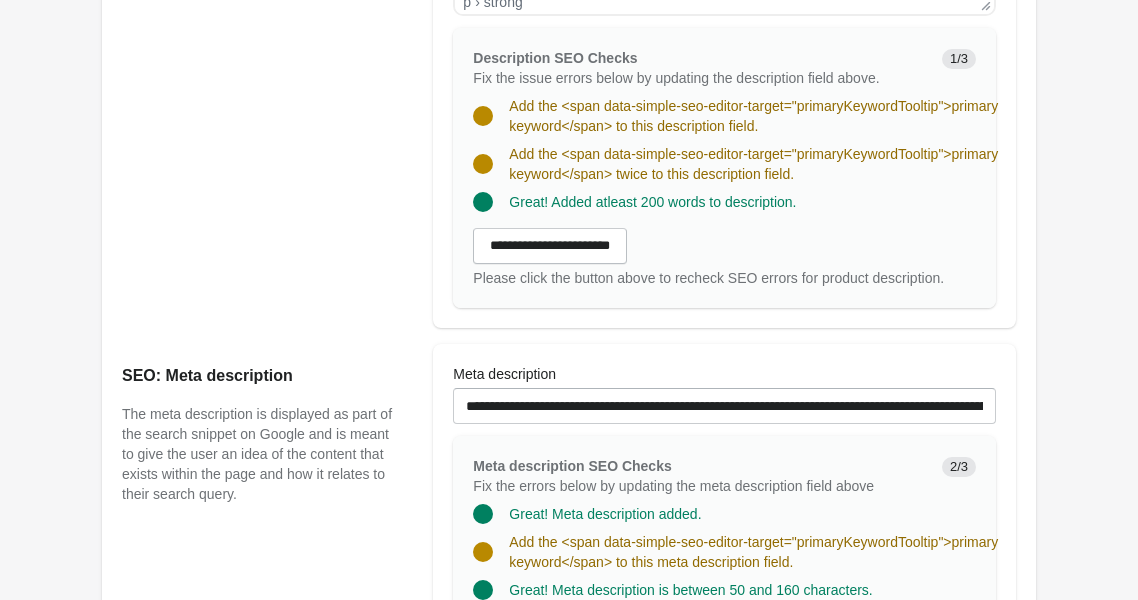 scroll, scrollTop: 1322, scrollLeft: 0, axis: vertical 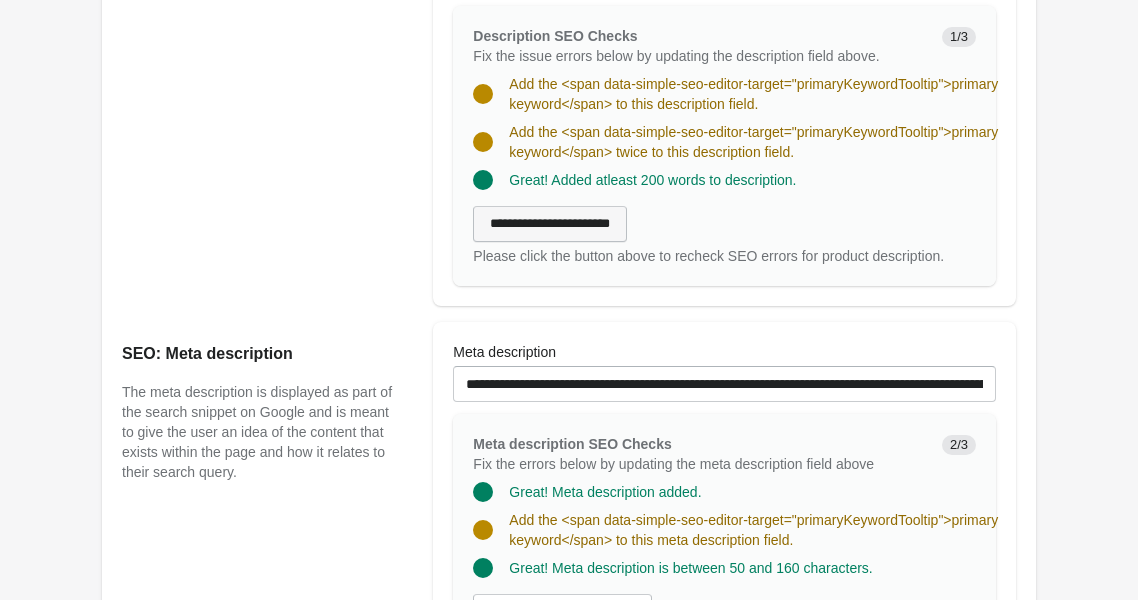 type on "**********" 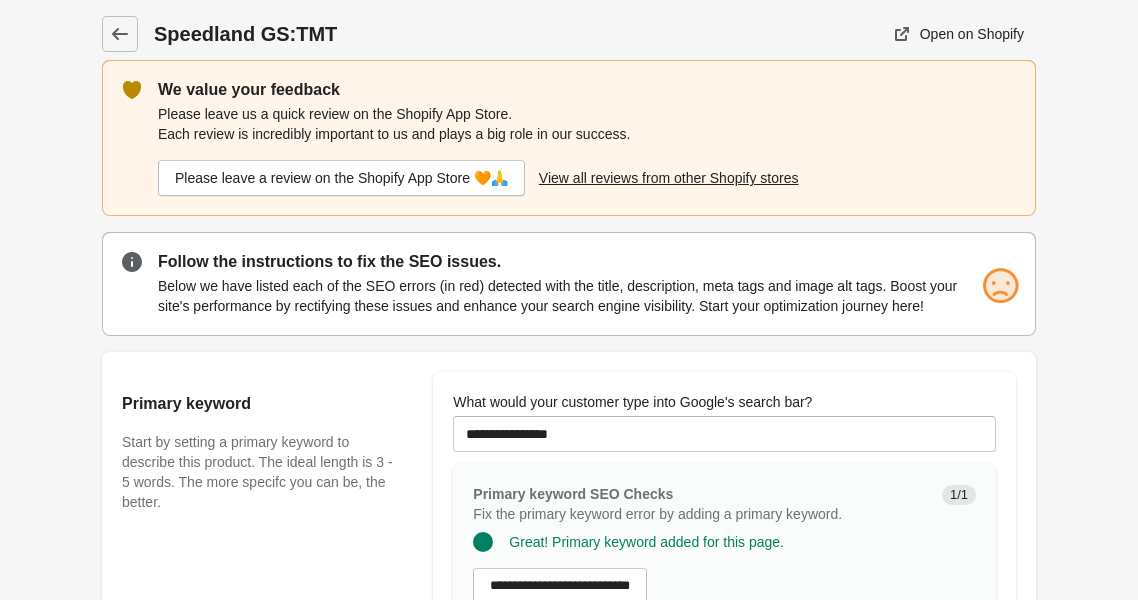scroll, scrollTop: 433, scrollLeft: 0, axis: vertical 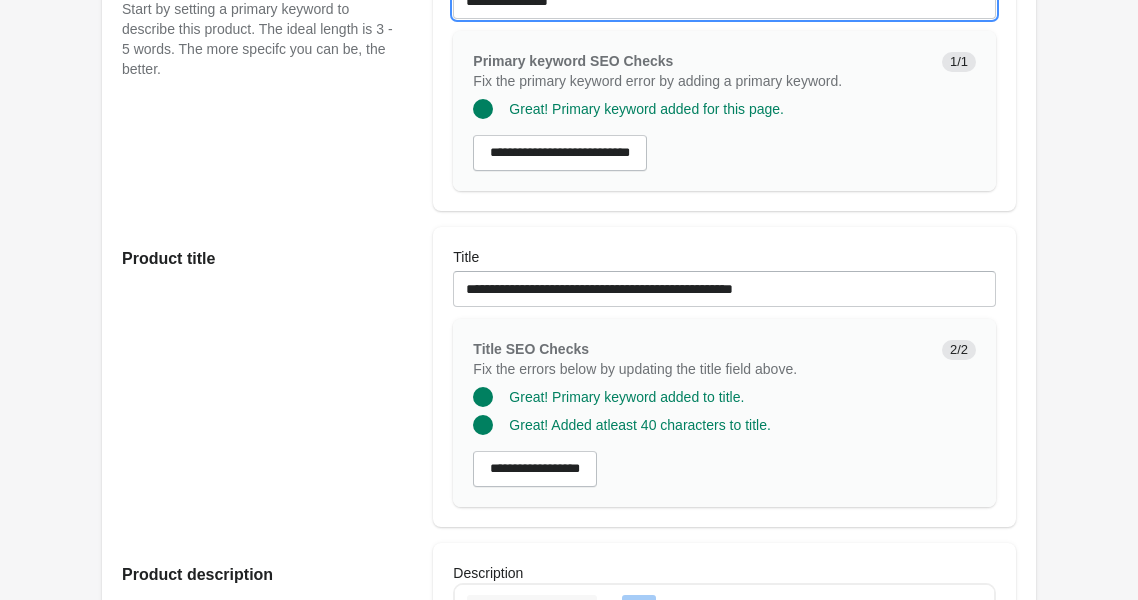 click on "**********" at bounding box center [724, 1] 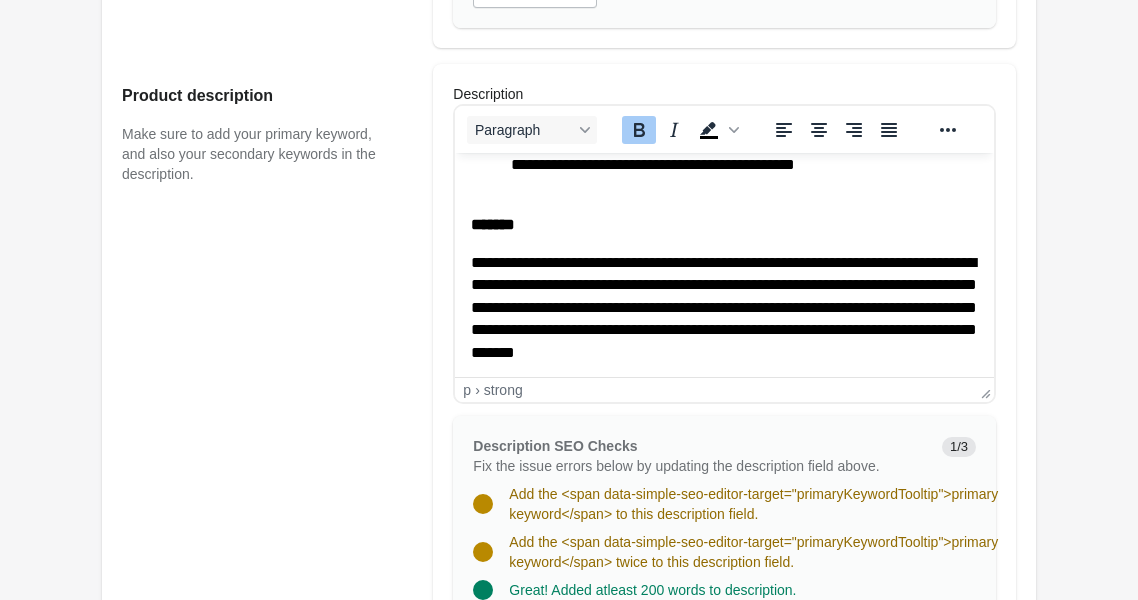 scroll, scrollTop: 1195, scrollLeft: 0, axis: vertical 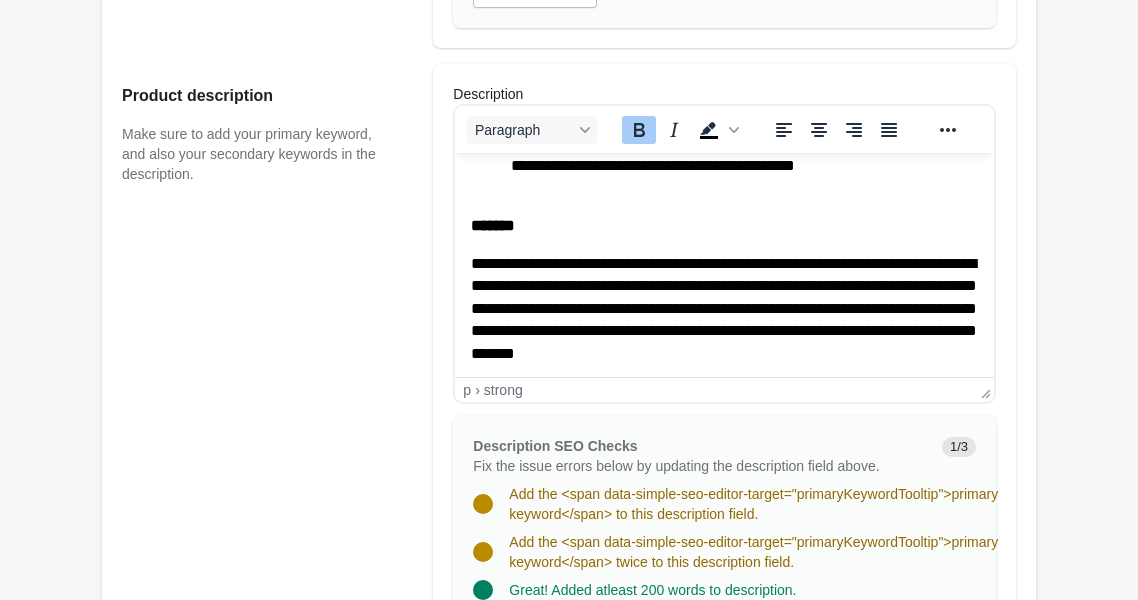 click on "**********" at bounding box center (724, 308) 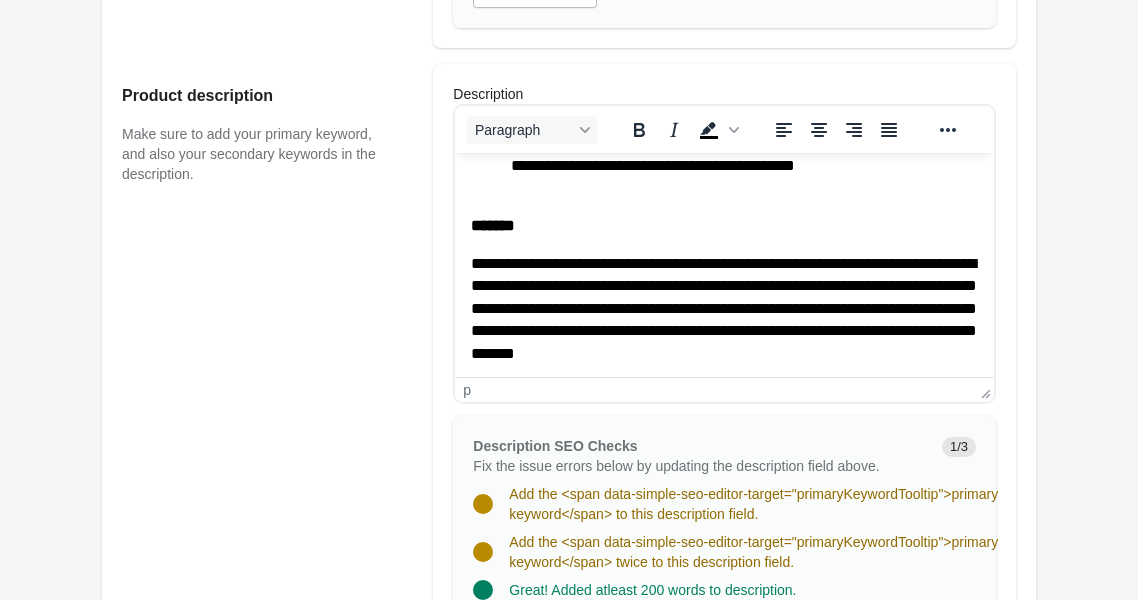 type 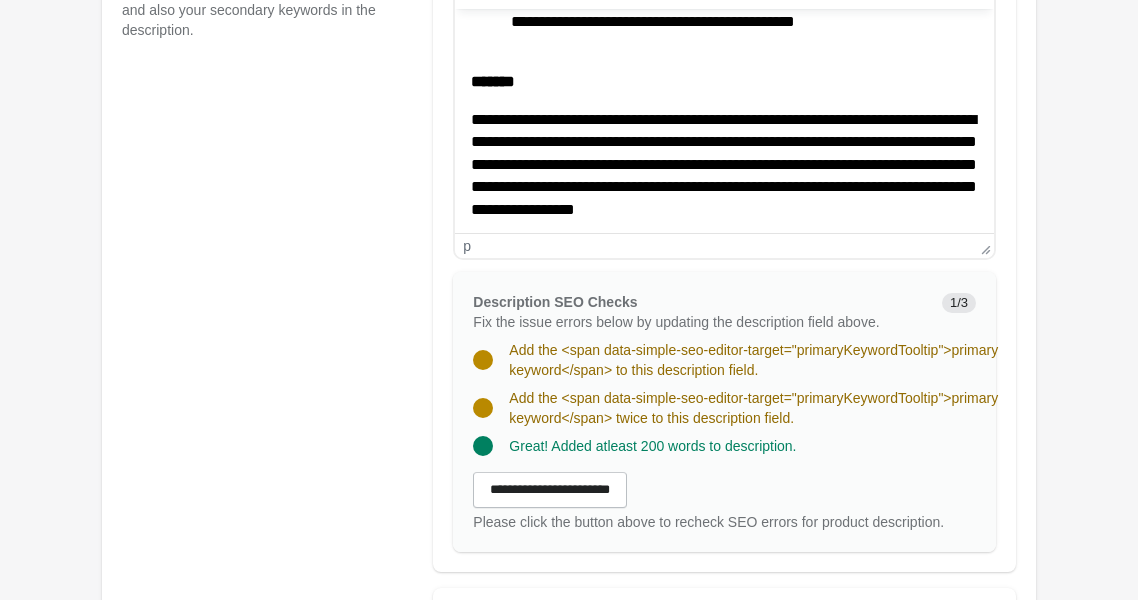 scroll, scrollTop: 1095, scrollLeft: 0, axis: vertical 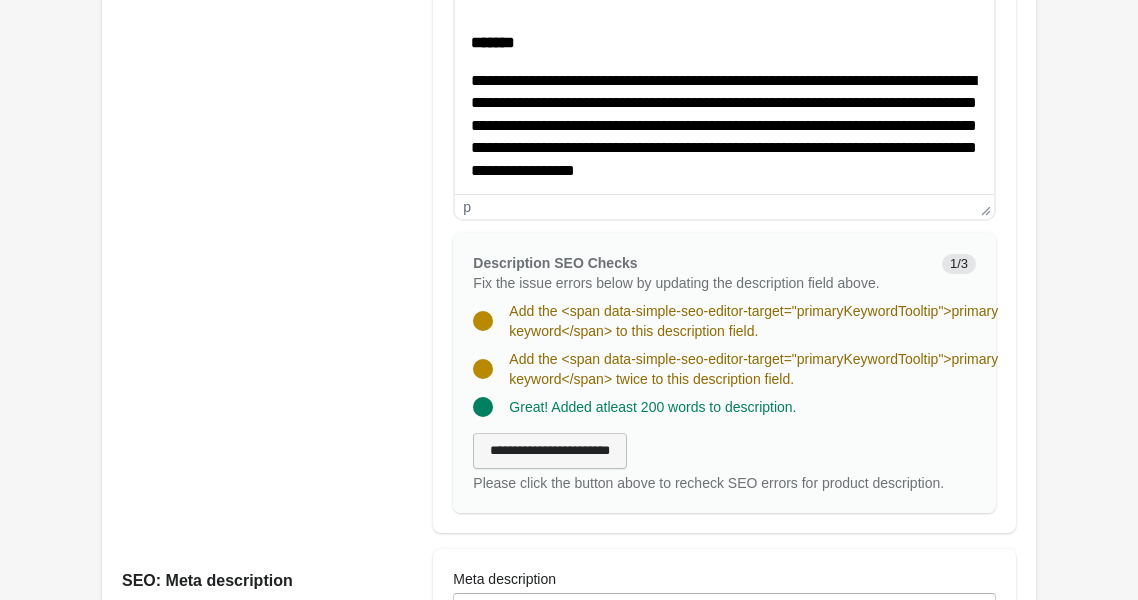 click on "**********" at bounding box center [550, 451] 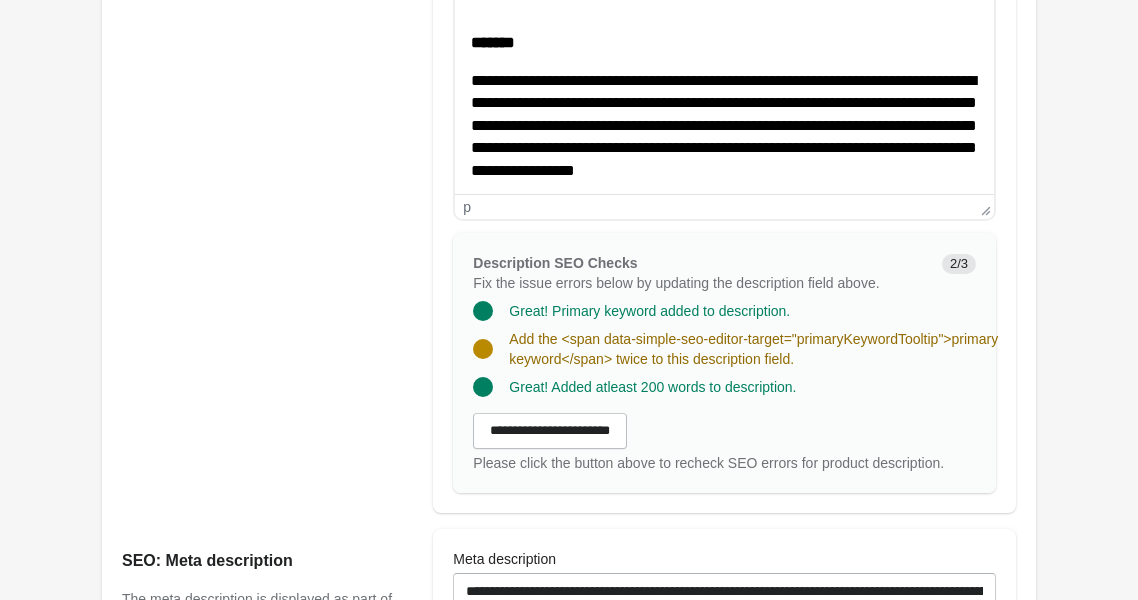 scroll, scrollTop: 1068, scrollLeft: 0, axis: vertical 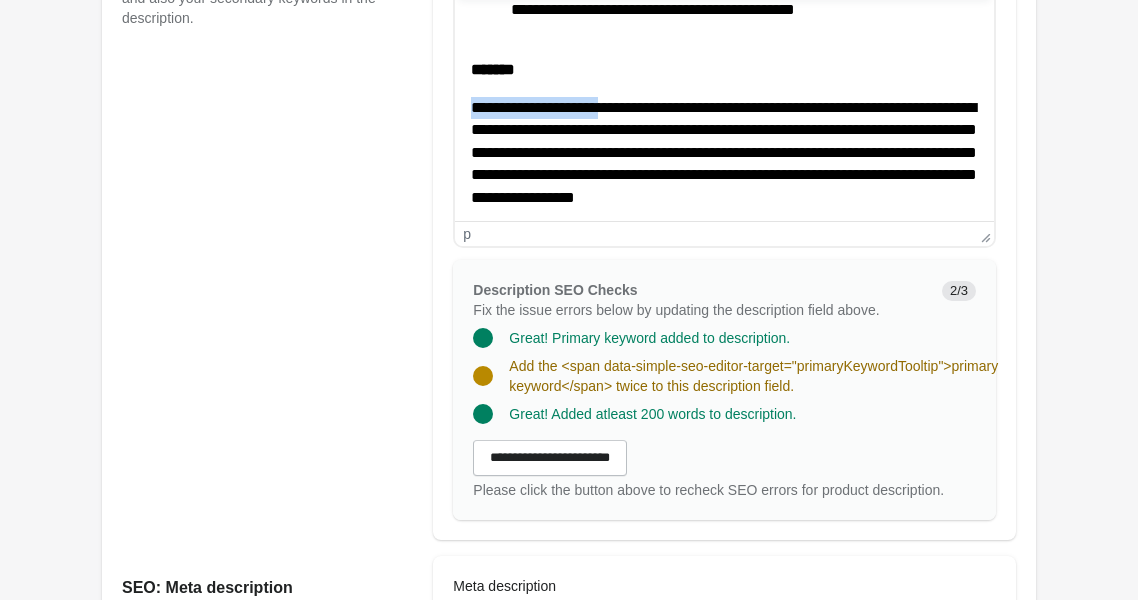 drag, startPoint x: 652, startPoint y: 100, endPoint x: 470, endPoint y: 103, distance: 182.02472 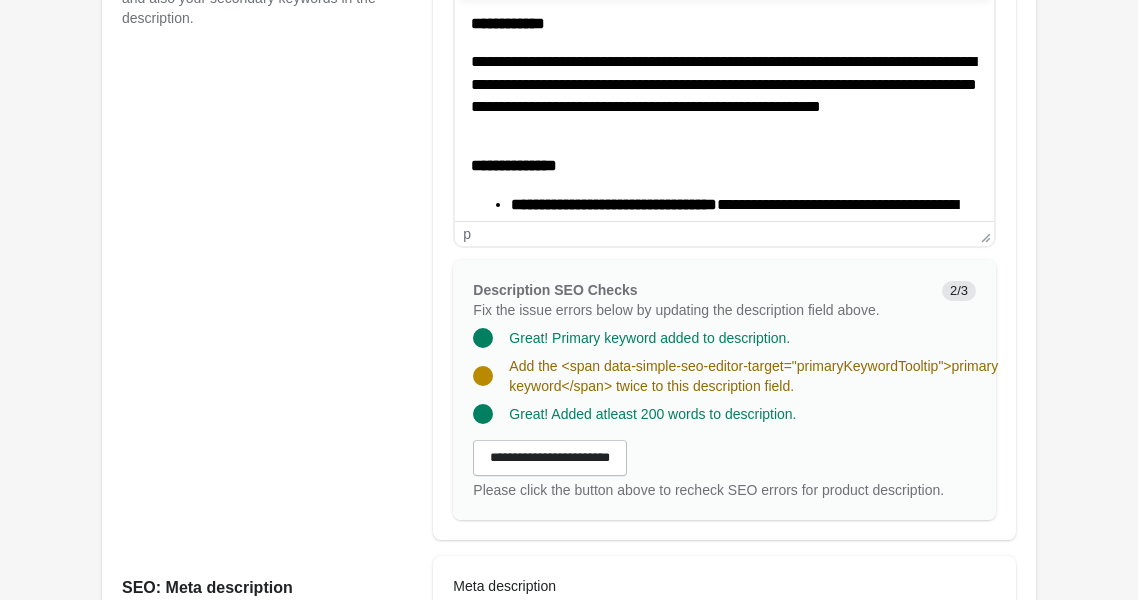 scroll, scrollTop: 0, scrollLeft: 0, axis: both 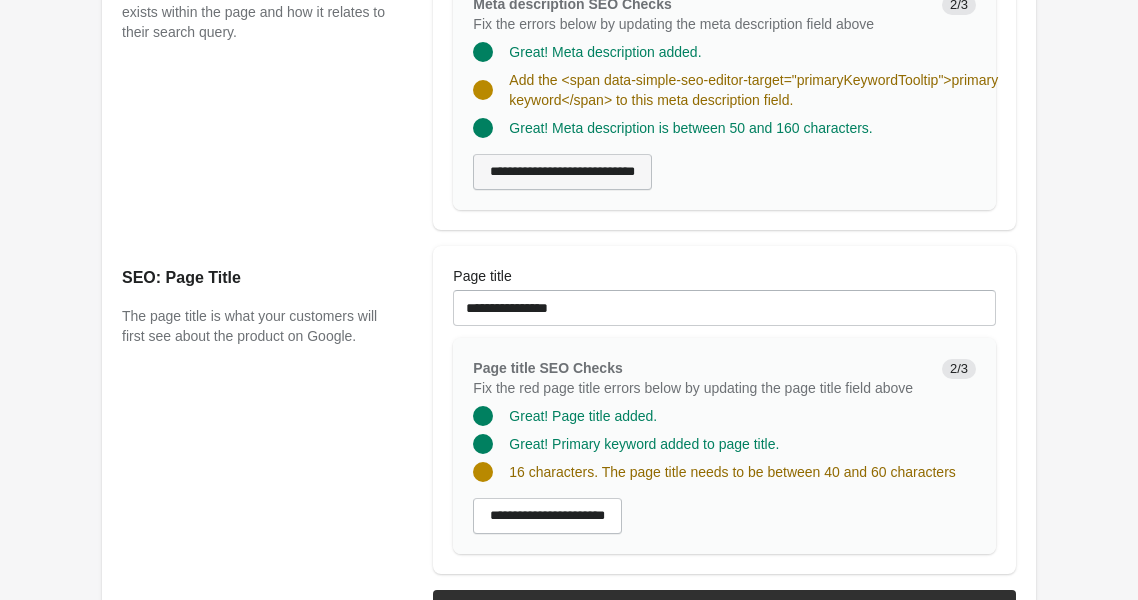 click on "**********" at bounding box center (562, 172) 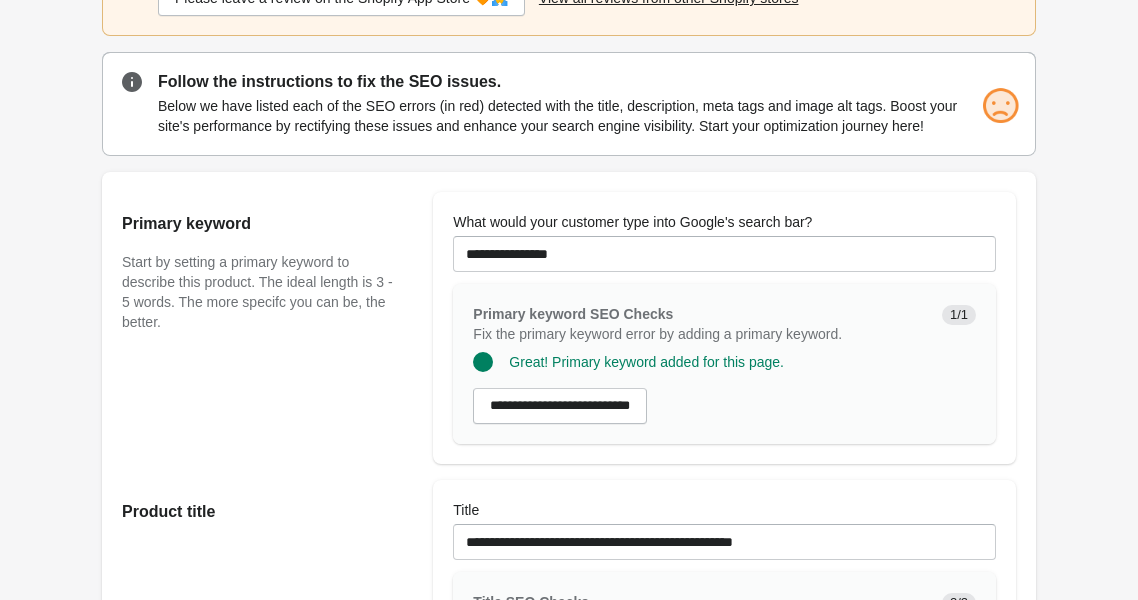 scroll, scrollTop: 322, scrollLeft: 0, axis: vertical 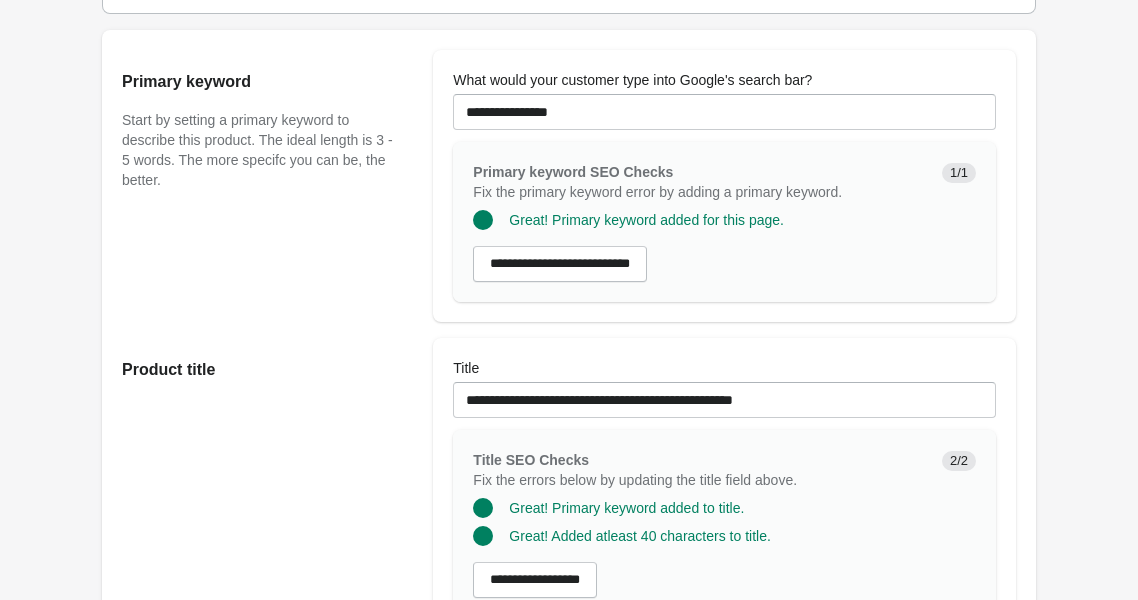 click on "**********" at bounding box center [724, 388] 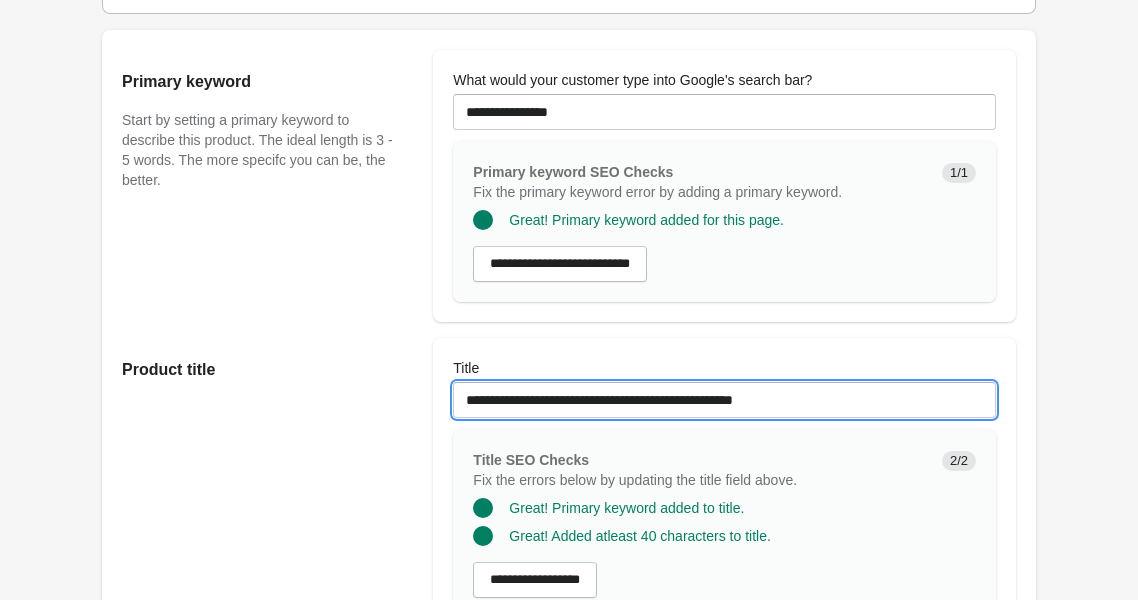 click on "**********" at bounding box center [724, 400] 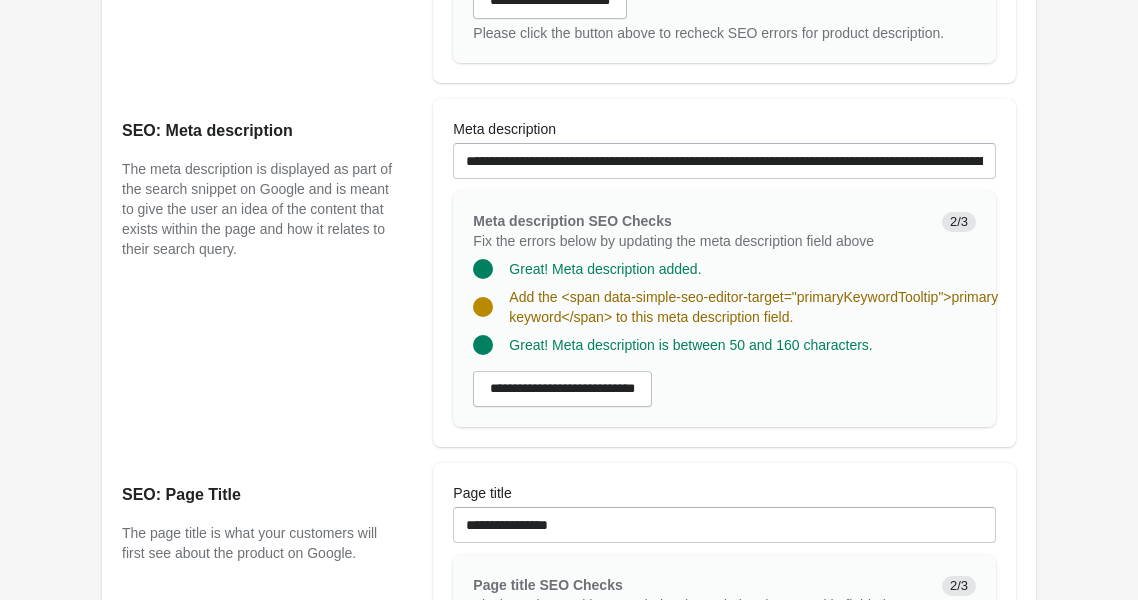 scroll, scrollTop: 1800, scrollLeft: 0, axis: vertical 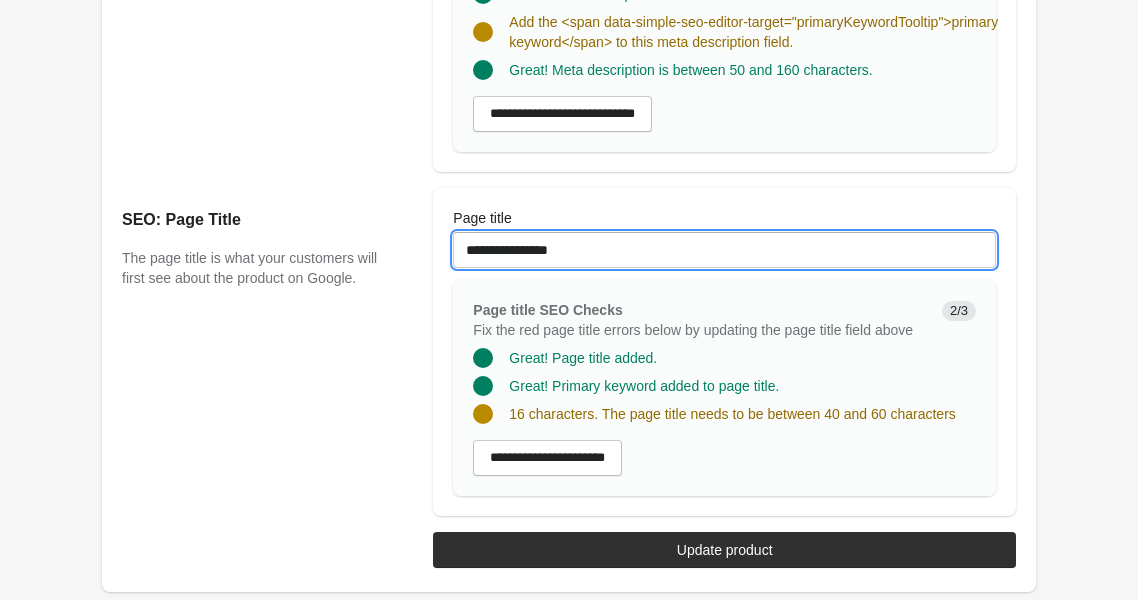 click on "**********" at bounding box center [724, 250] 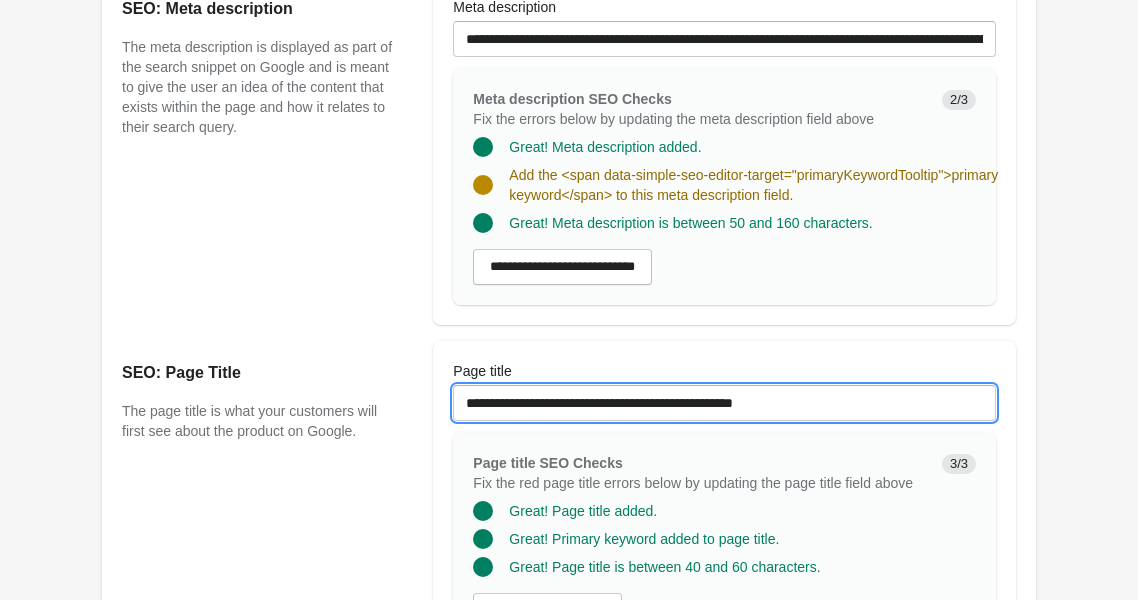 scroll, scrollTop: 1471, scrollLeft: 0, axis: vertical 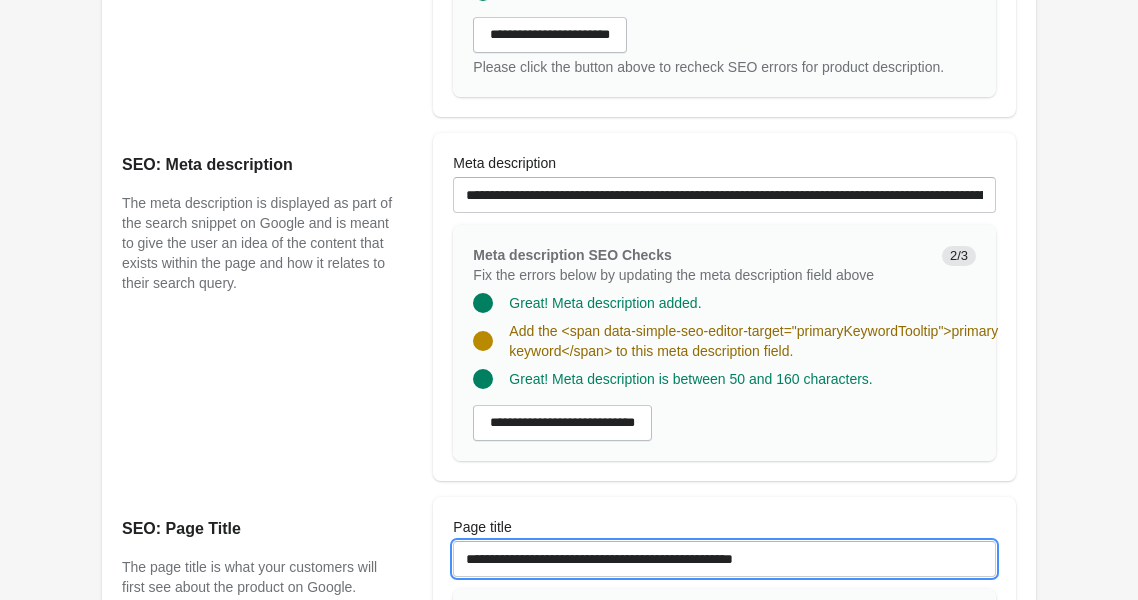 type on "**********" 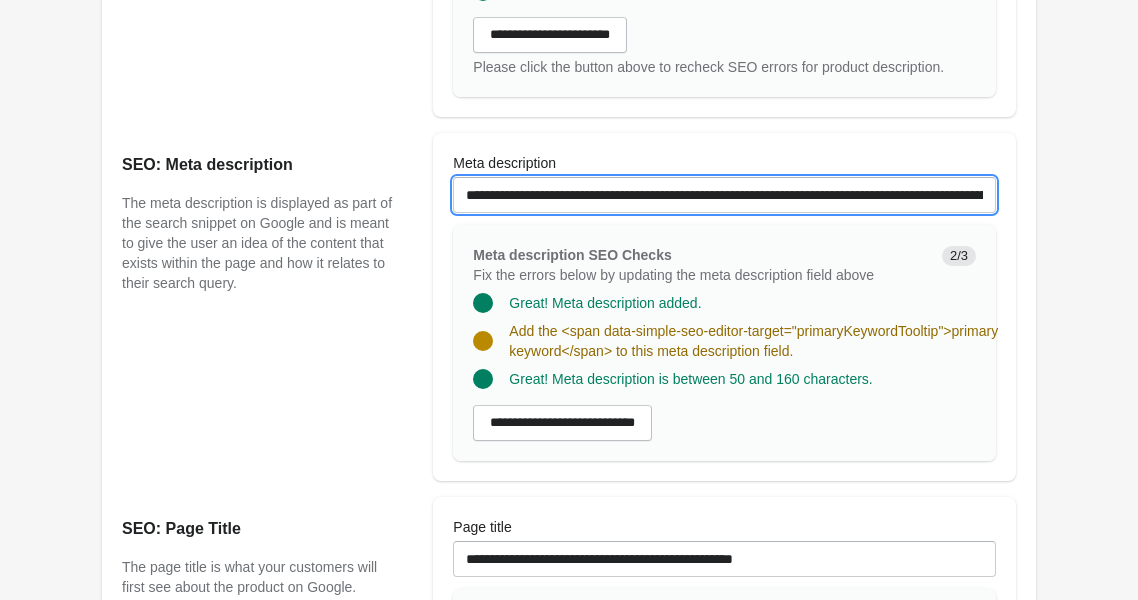 click on "**********" at bounding box center (724, 195) 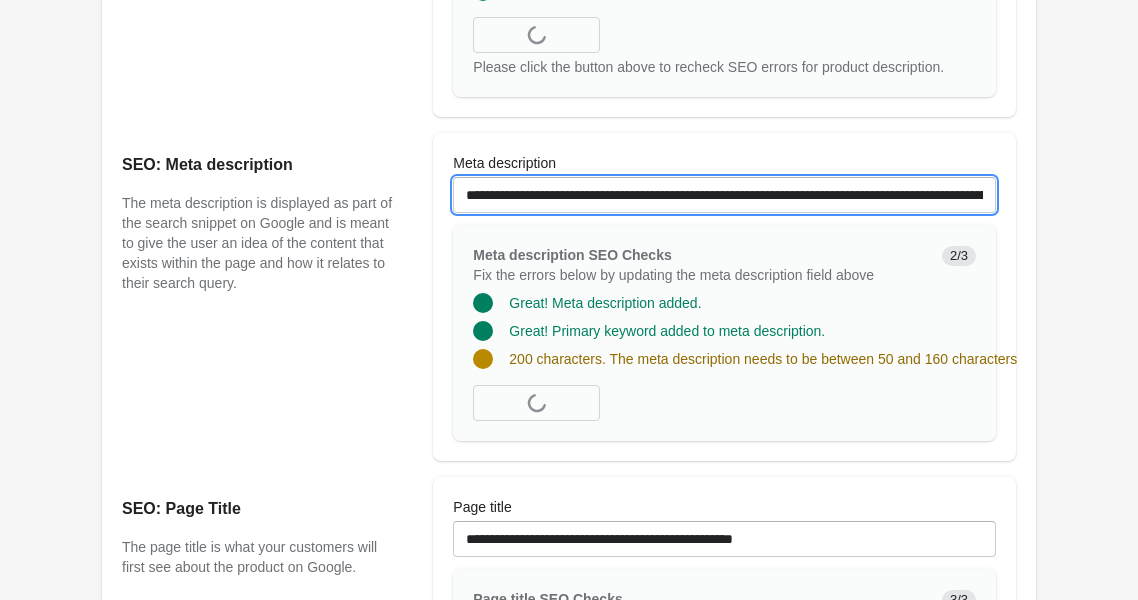 click on "**********" at bounding box center [724, 195] 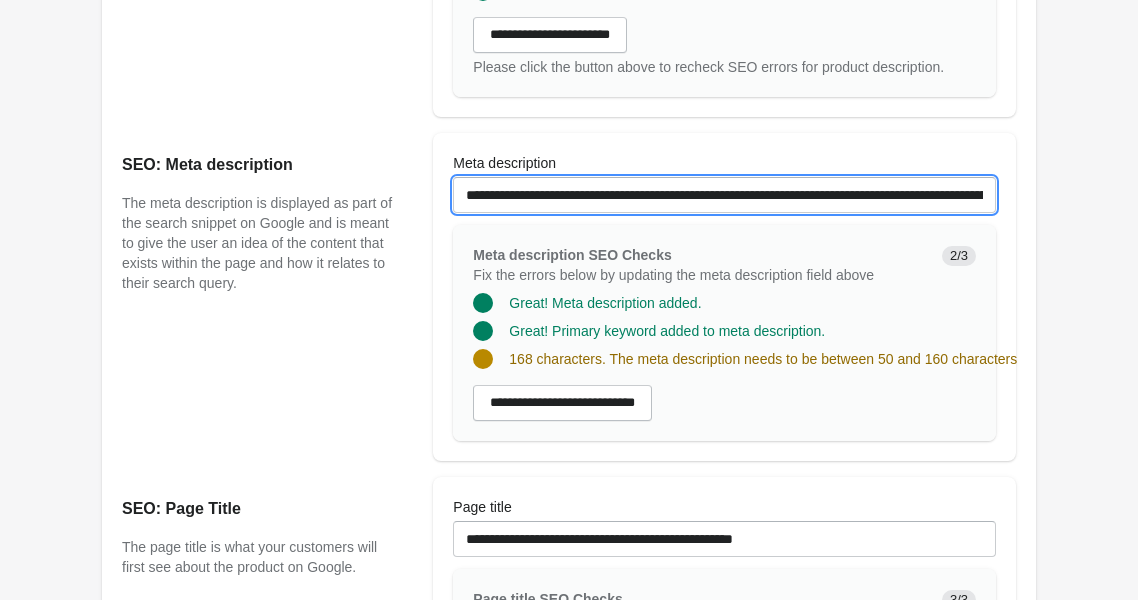 click on "**********" at bounding box center [724, 195] 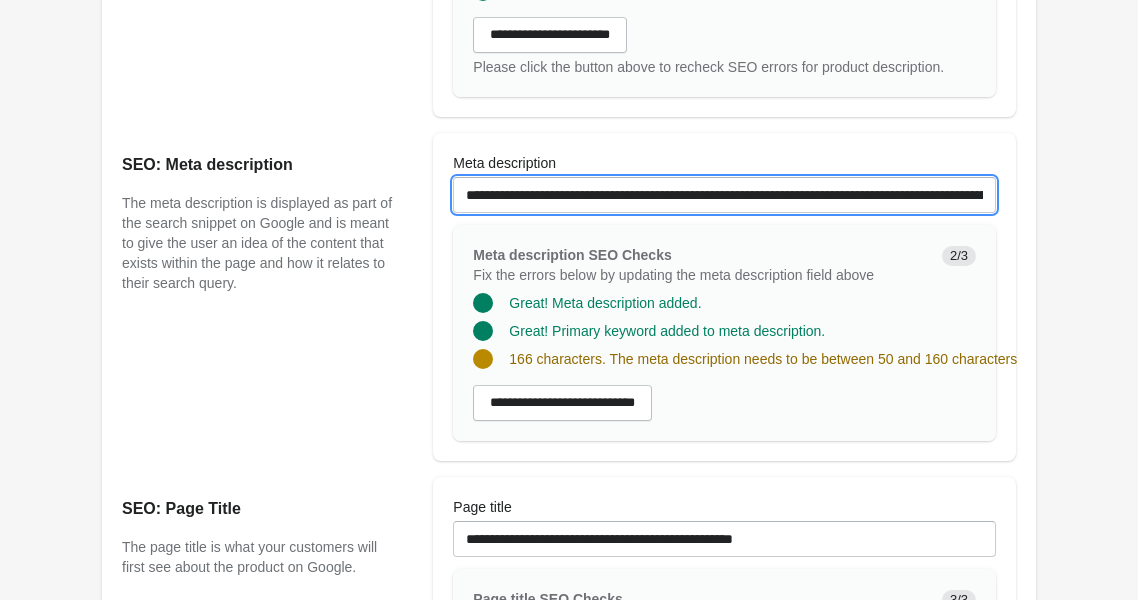 click on "**********" at bounding box center [724, 195] 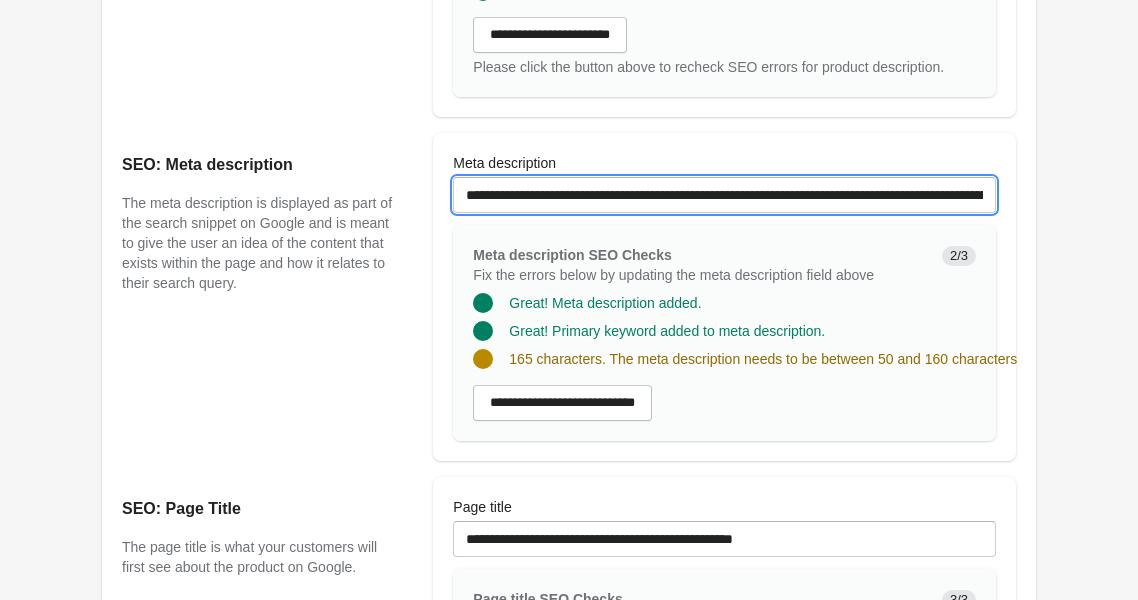 click on "**********" at bounding box center [724, 195] 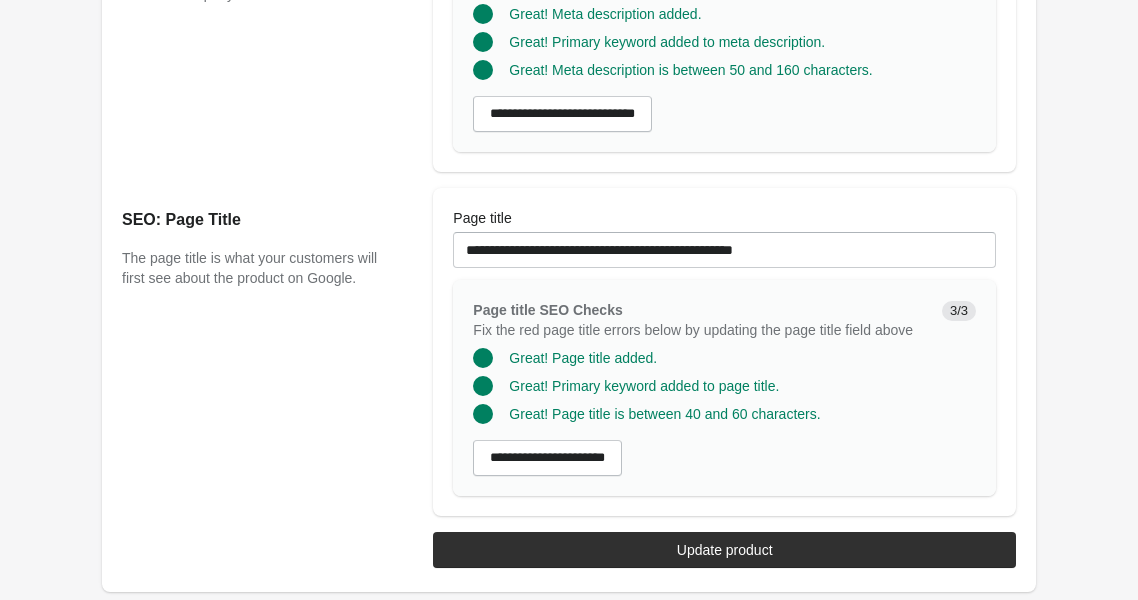 scroll, scrollTop: 1816, scrollLeft: 0, axis: vertical 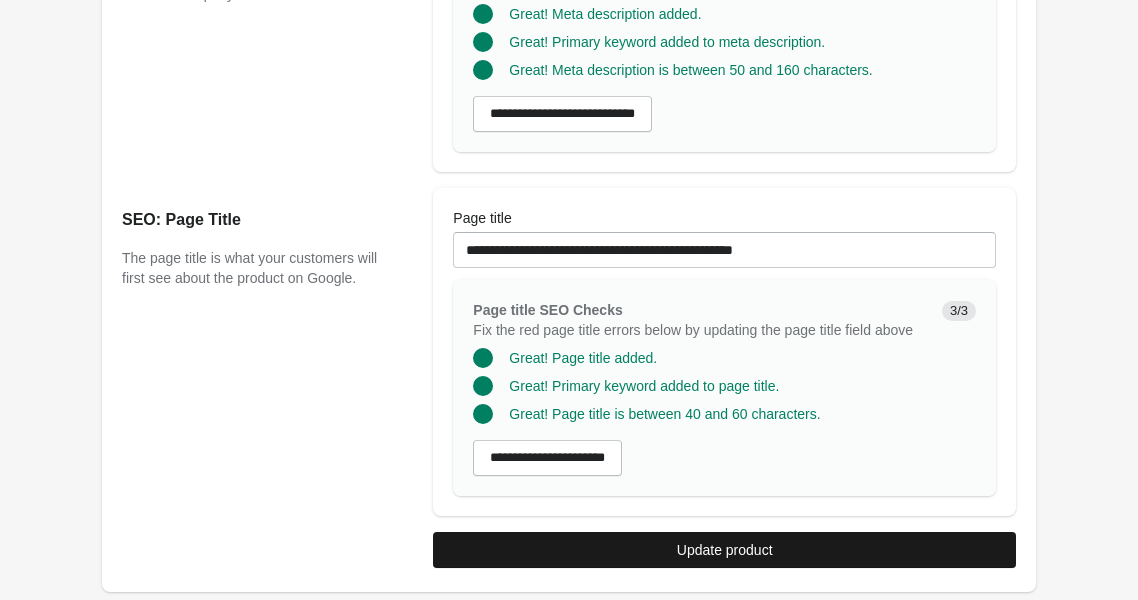 type on "**********" 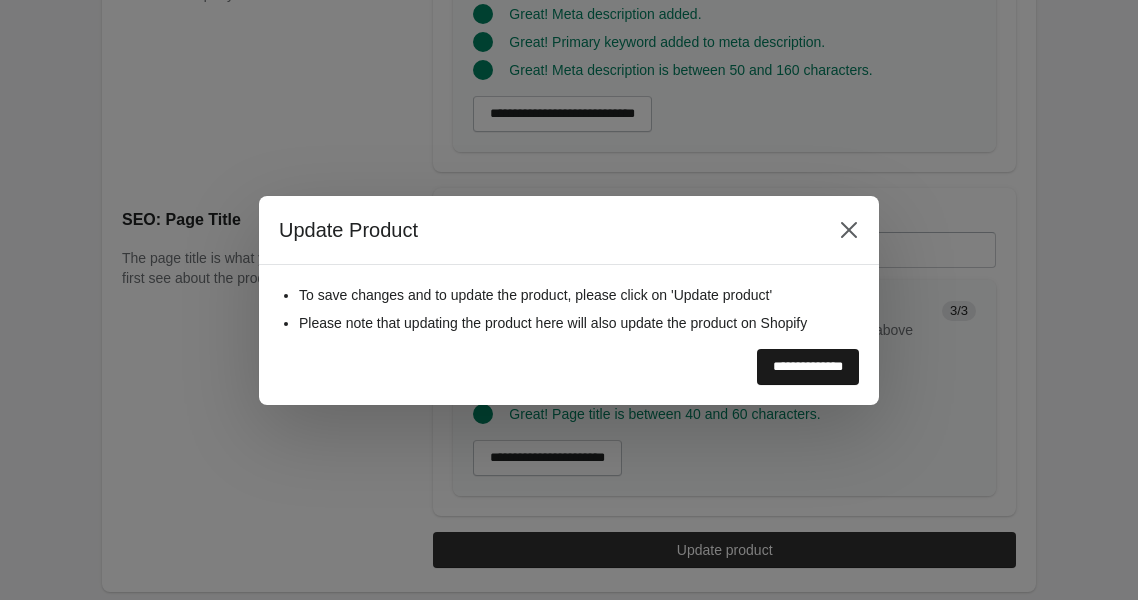 click on "**********" at bounding box center [808, 367] 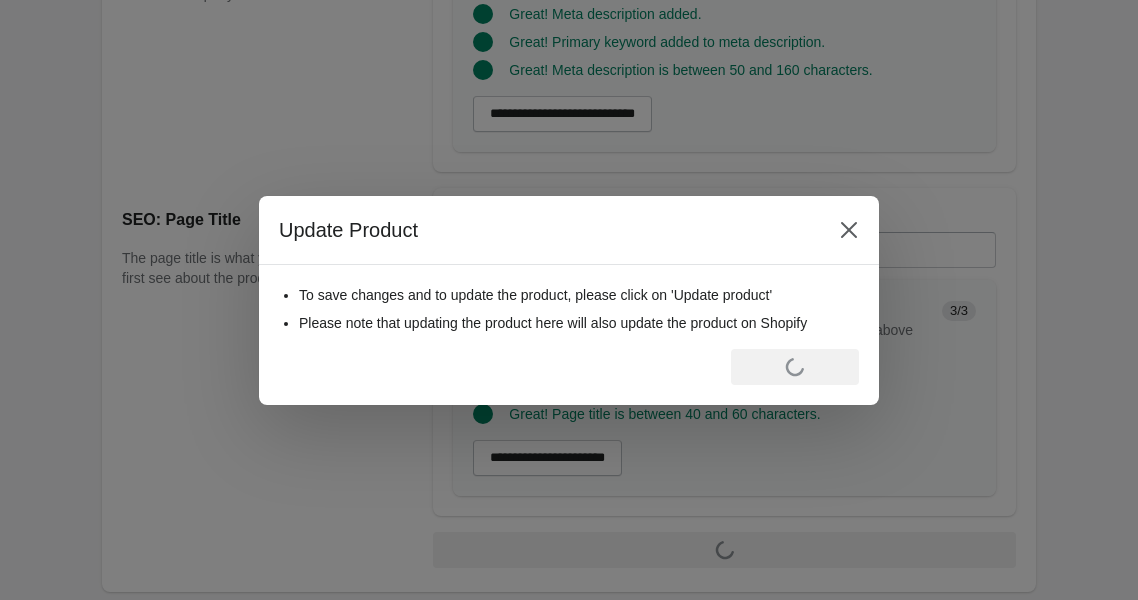 scroll, scrollTop: 0, scrollLeft: 0, axis: both 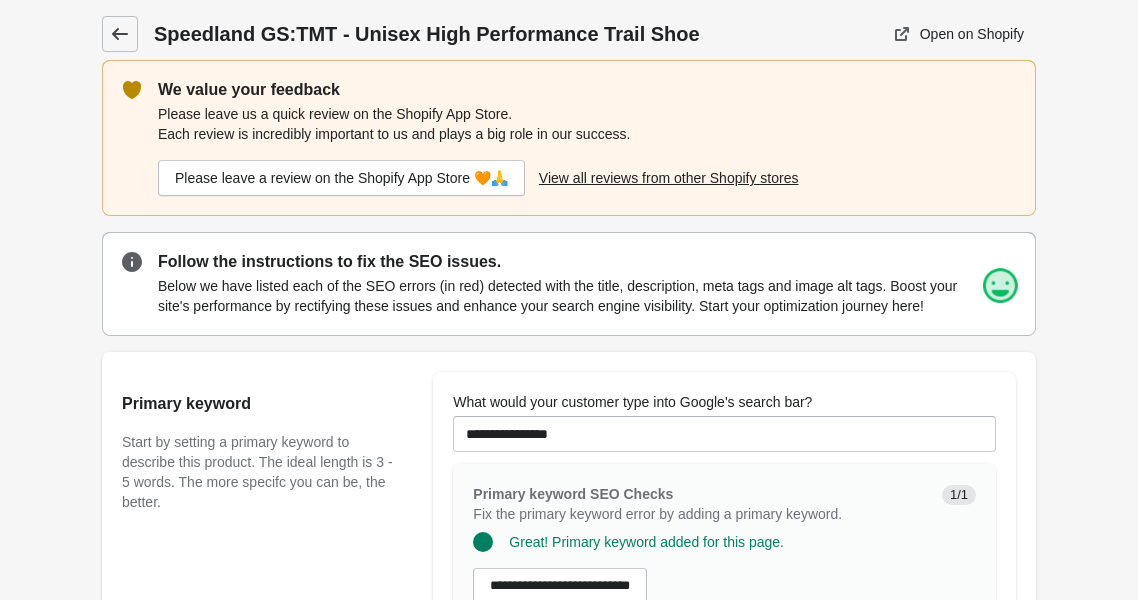 click at bounding box center (120, 34) 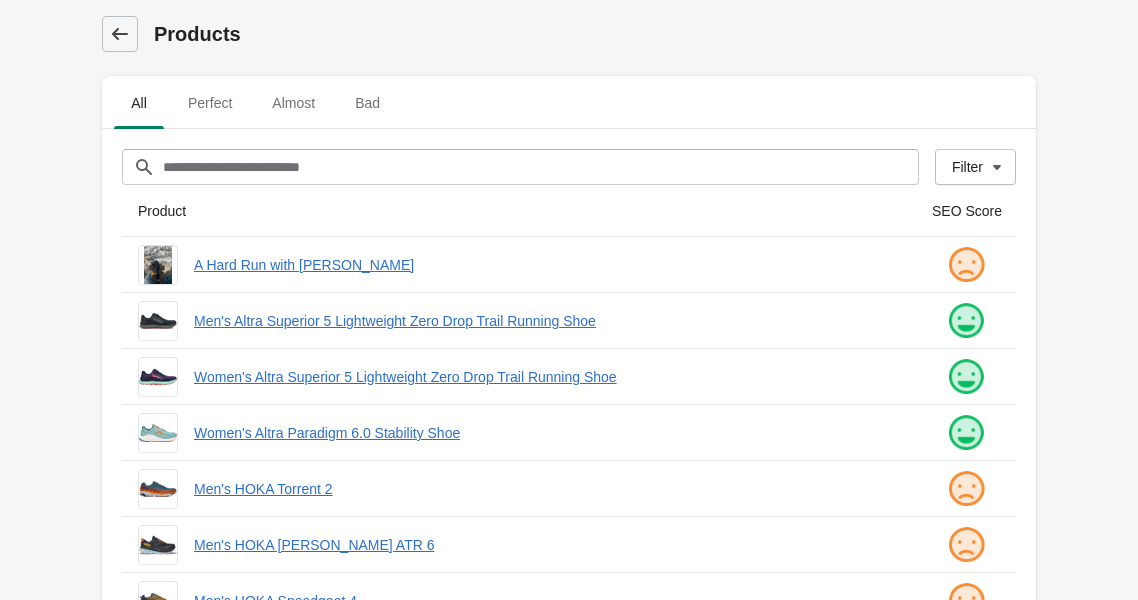 click 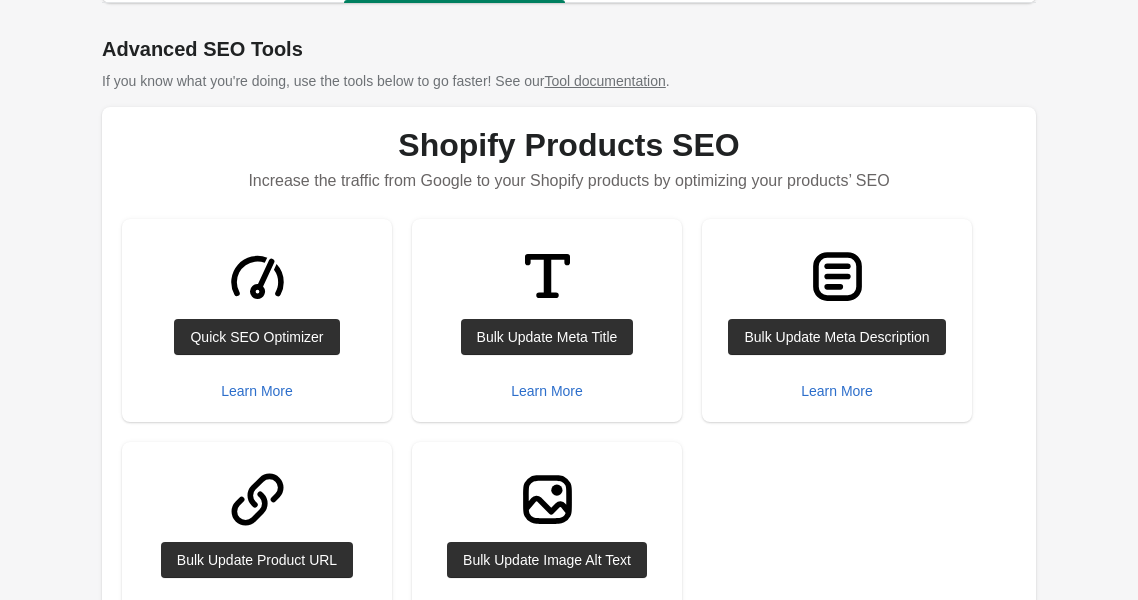 scroll, scrollTop: 342, scrollLeft: 0, axis: vertical 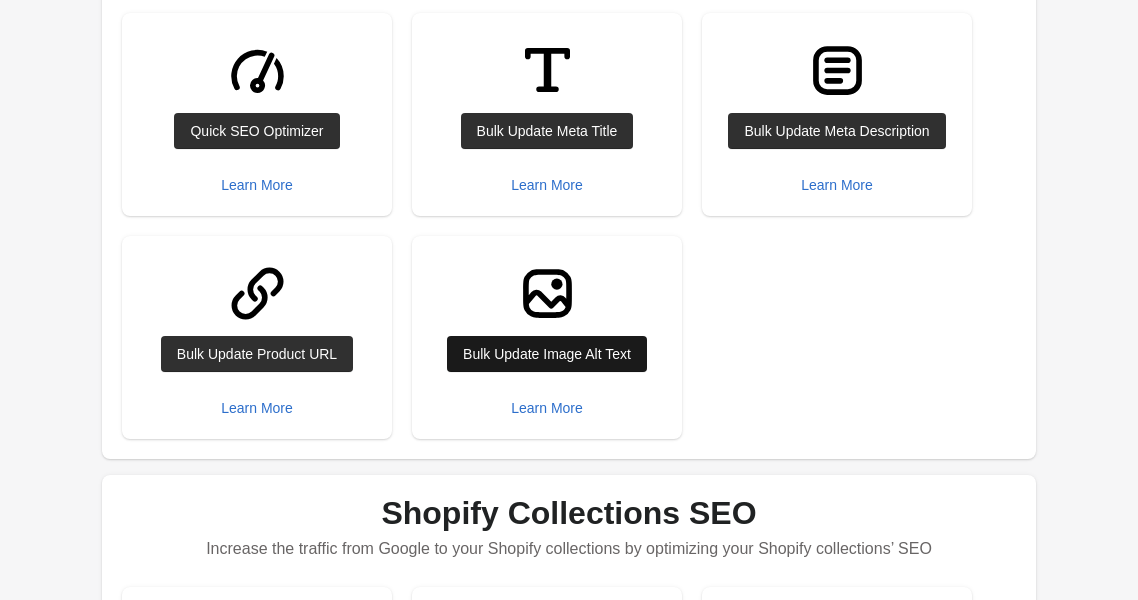click on "Bulk Update Image Alt Text" at bounding box center [547, 354] 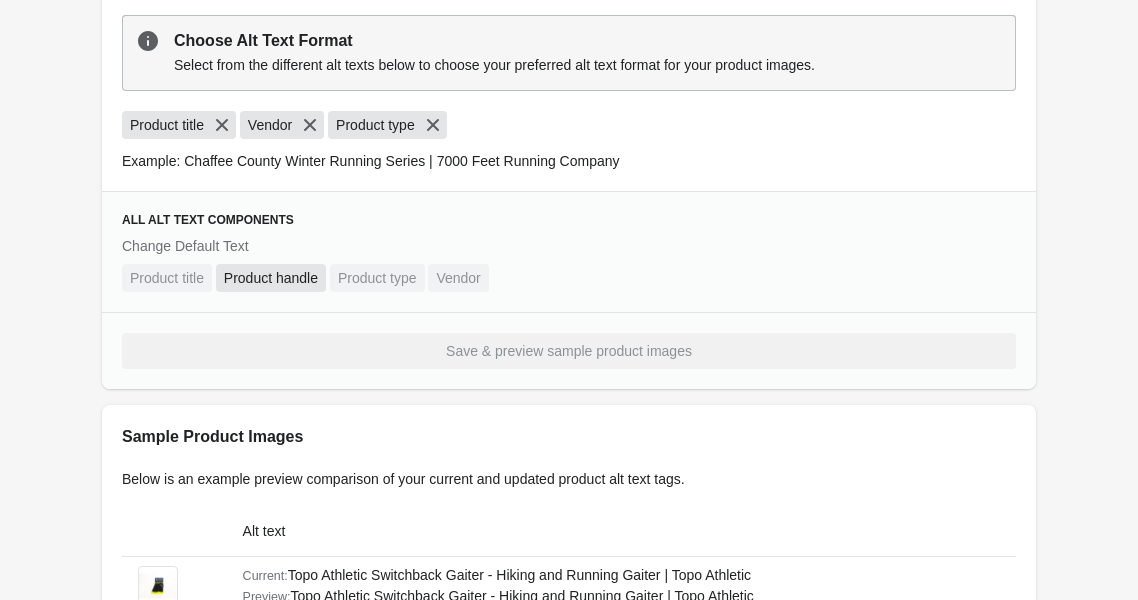 scroll, scrollTop: 921, scrollLeft: 0, axis: vertical 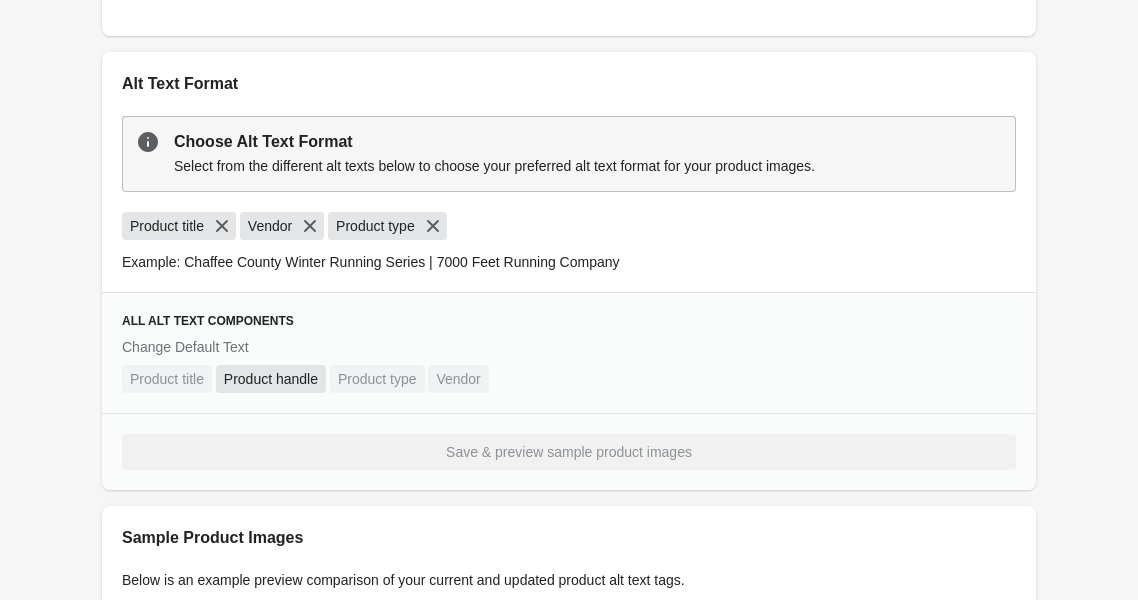 click on "**********" at bounding box center (683, -78) 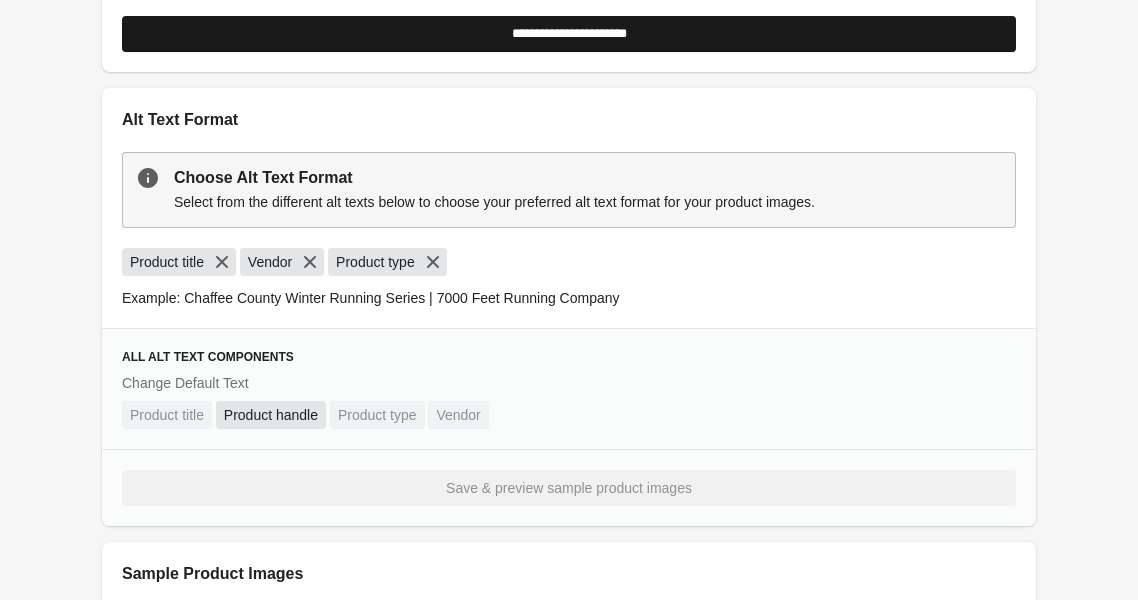 type on "**********" 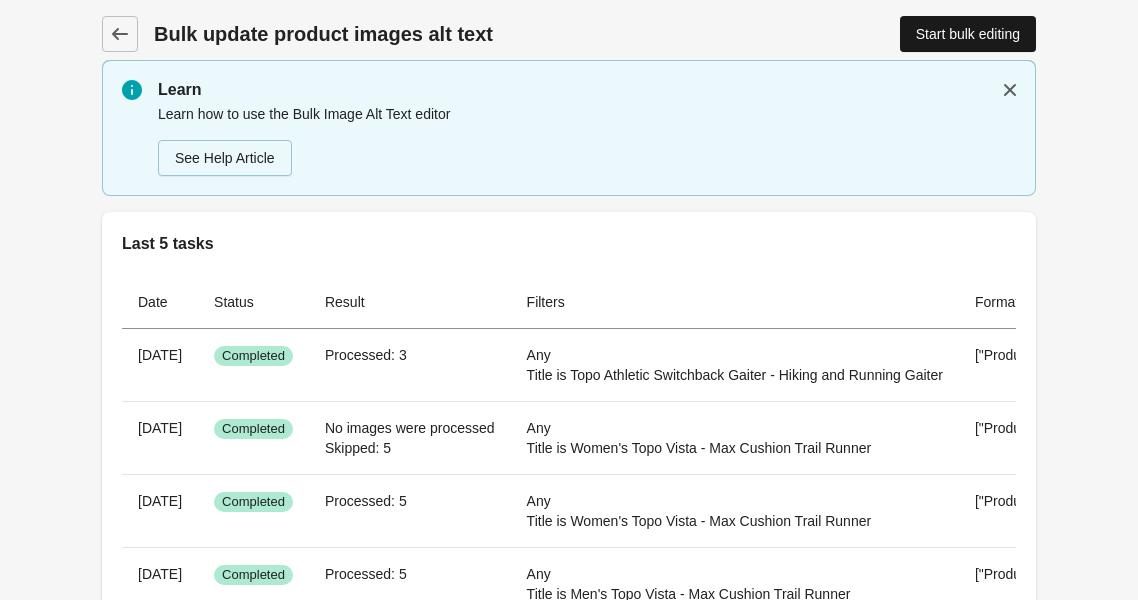 scroll, scrollTop: 0, scrollLeft: 0, axis: both 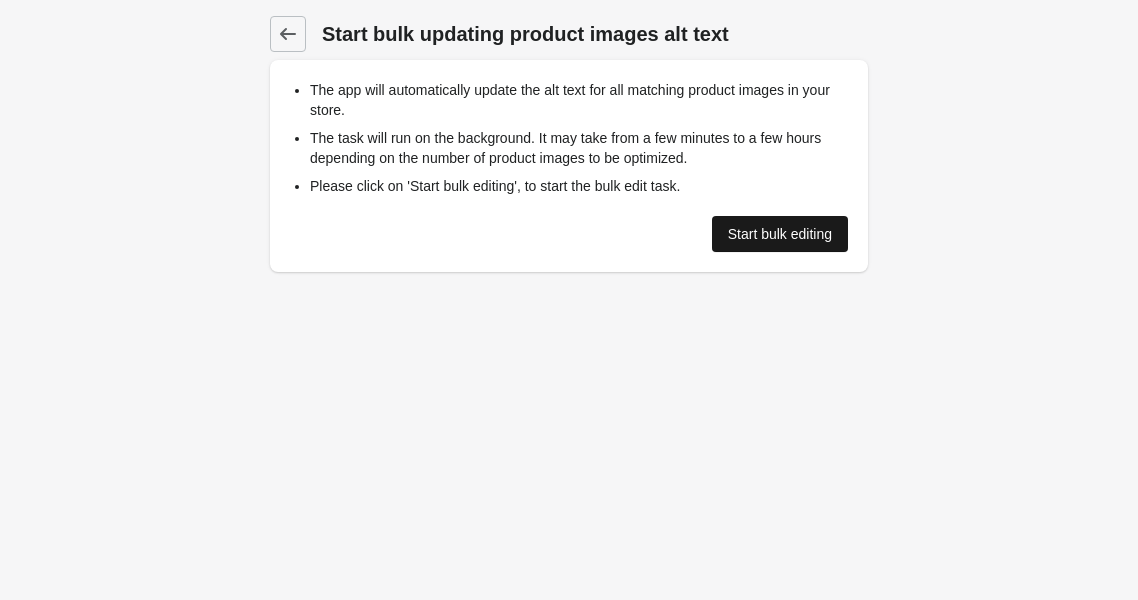 click on "Start bulk editing" at bounding box center [780, 234] 